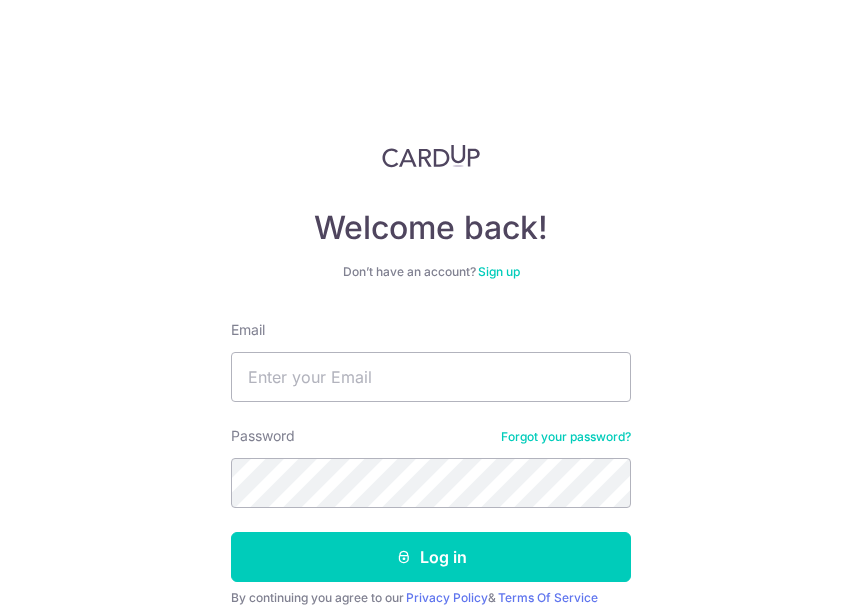 scroll, scrollTop: 0, scrollLeft: 0, axis: both 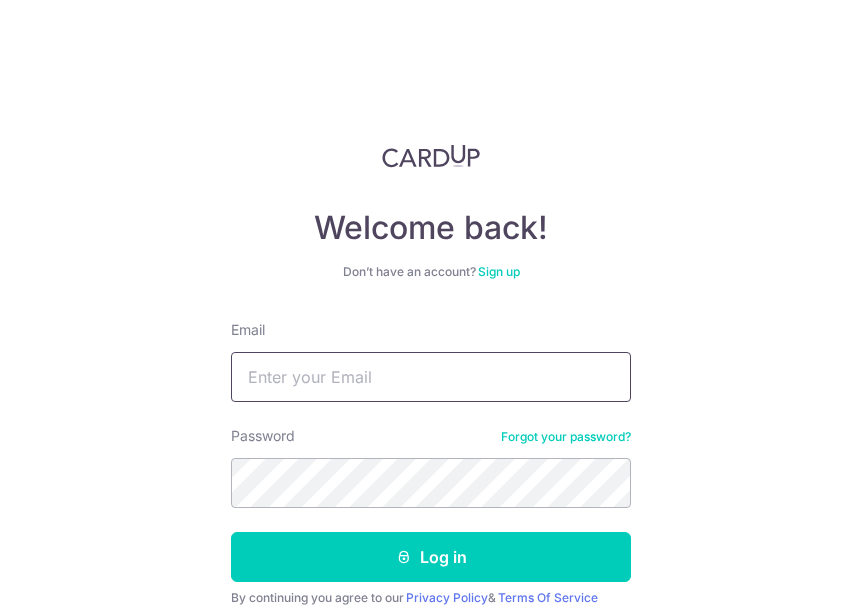click on "Email" at bounding box center (431, 377) 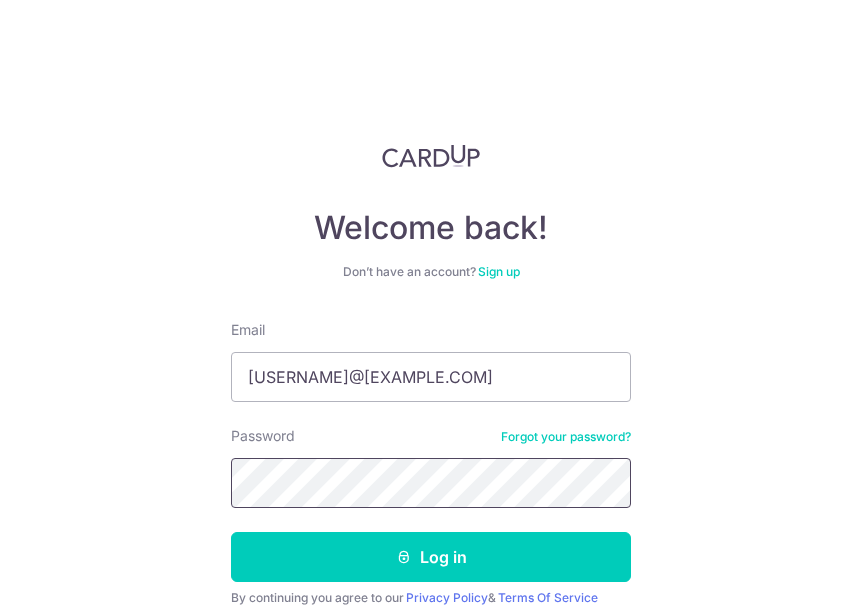 click on "Log in" at bounding box center [431, 557] 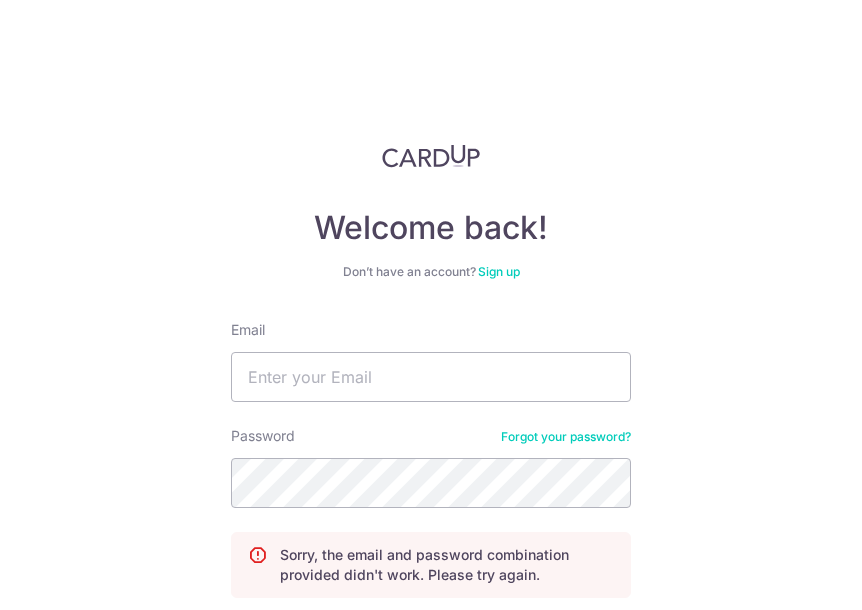 scroll, scrollTop: 0, scrollLeft: 0, axis: both 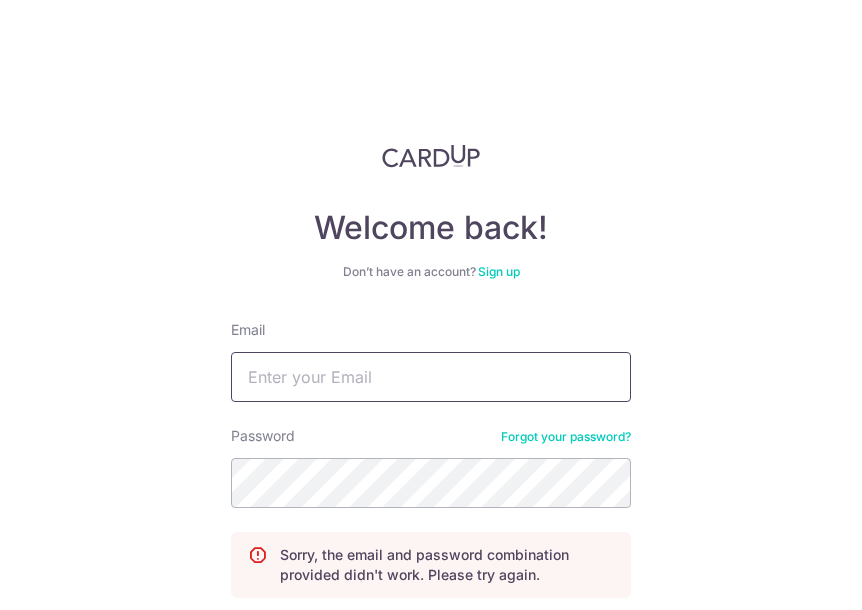 click on "Email" at bounding box center [431, 377] 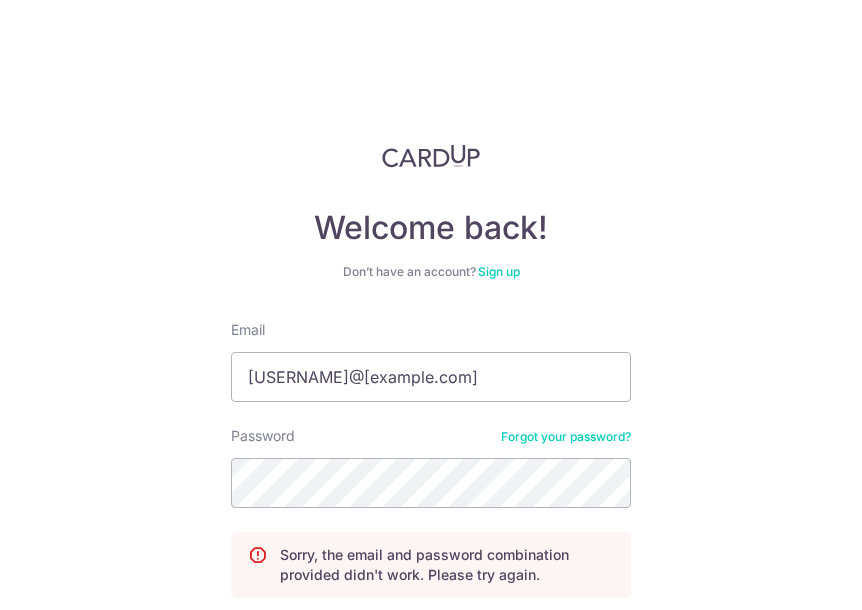 click on "Welcome back!
Don’t have an account?  Sign up
Email
yuhang010496@gmail.com
Password
Forgot your password?
Sorry, the email and password combination provided didn't work. Please try again.
Log in
By continuing you agree to our
Privacy Policy
&  Terms Of Service
Didn't receive unlock details?
Haven't confirmed your email?" at bounding box center (431, 305) 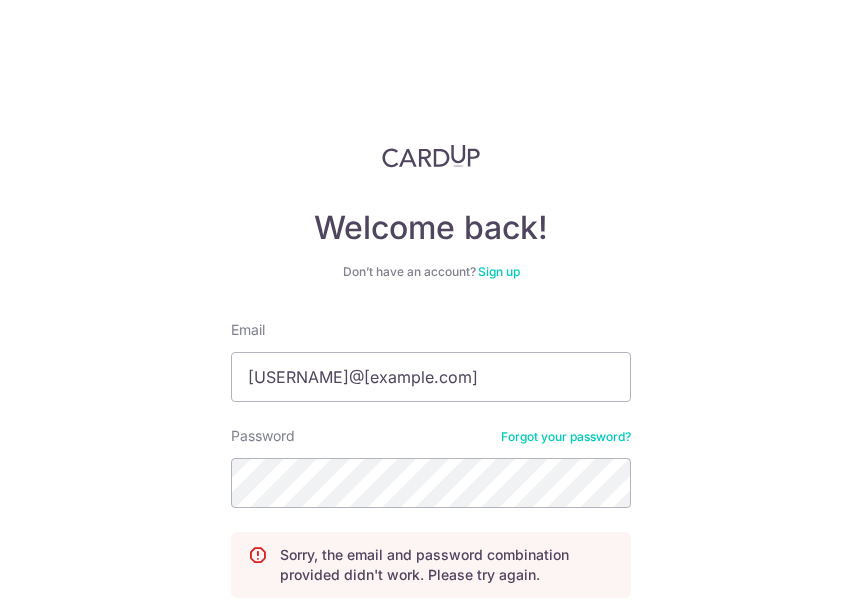 click on "Password
Forgot your password?" at bounding box center (431, 467) 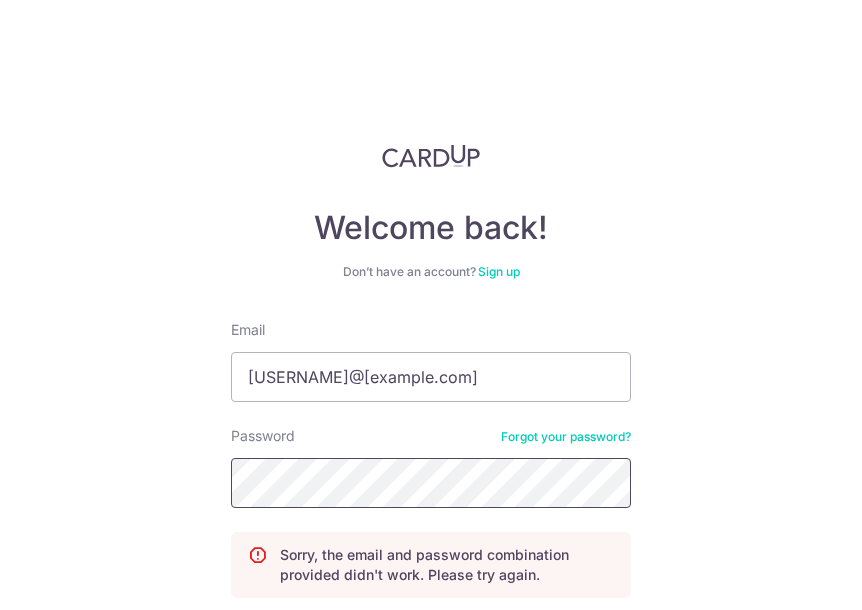 click on "Log in" at bounding box center (431, 639) 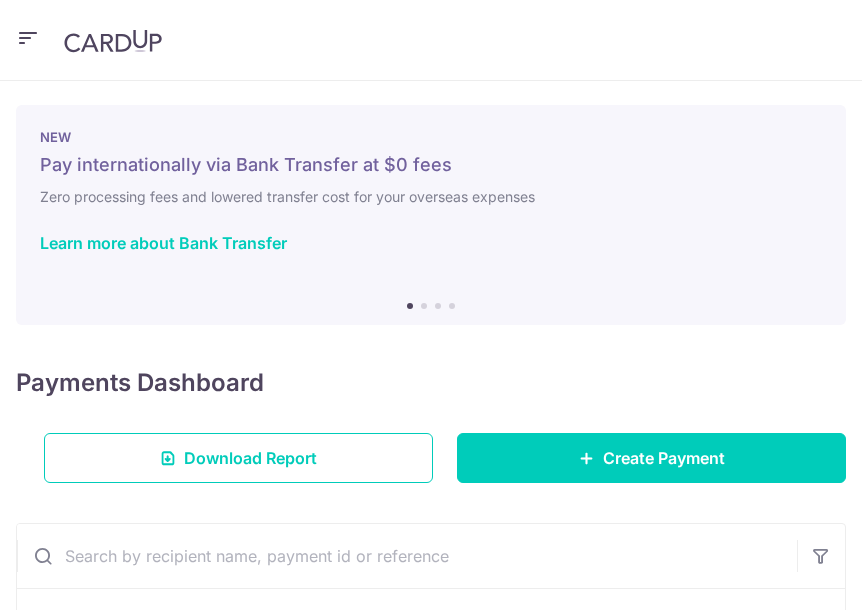 scroll, scrollTop: 0, scrollLeft: 0, axis: both 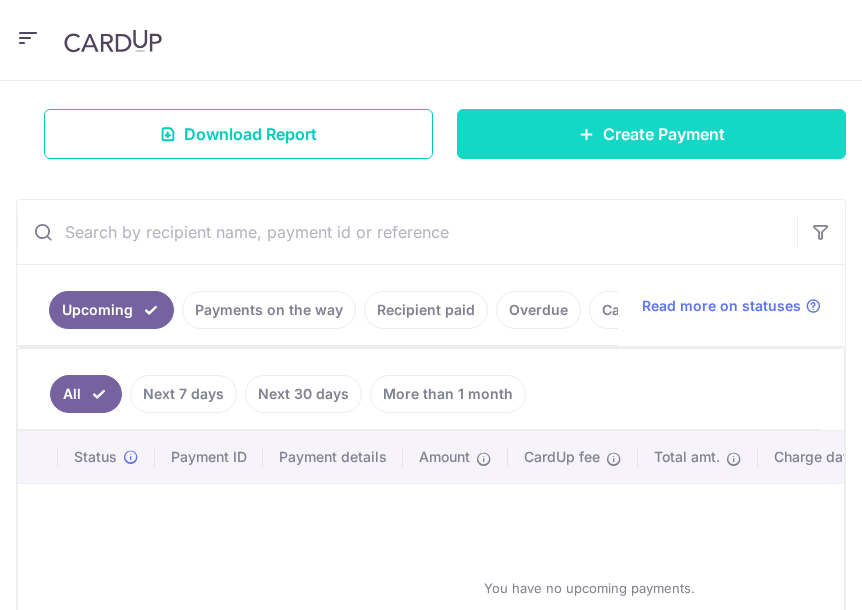 click on "×
Pause Schedule
Pause all future payments in this series
Pause just this one payment
By clicking below, you confirm you are pausing this payment to   on  . Payments can be unpaused at anytime prior to payment taken date.
Confirm
Cancel Schedule
Cancel all future payments in this series
Cancel just this one payment
Confirm
Approve Payment
Recipient Bank Details" at bounding box center [431, 345] 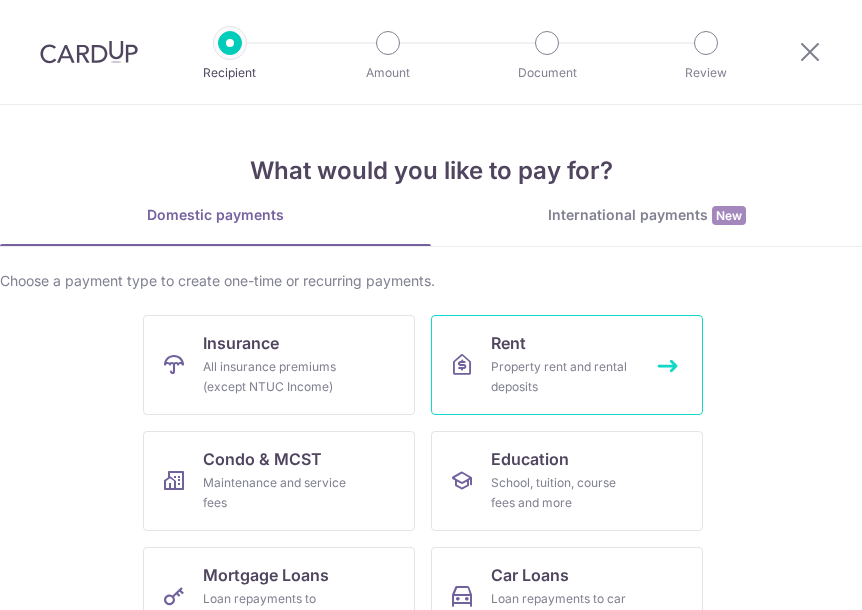 click on "Property rent and rental deposits" at bounding box center [563, 377] 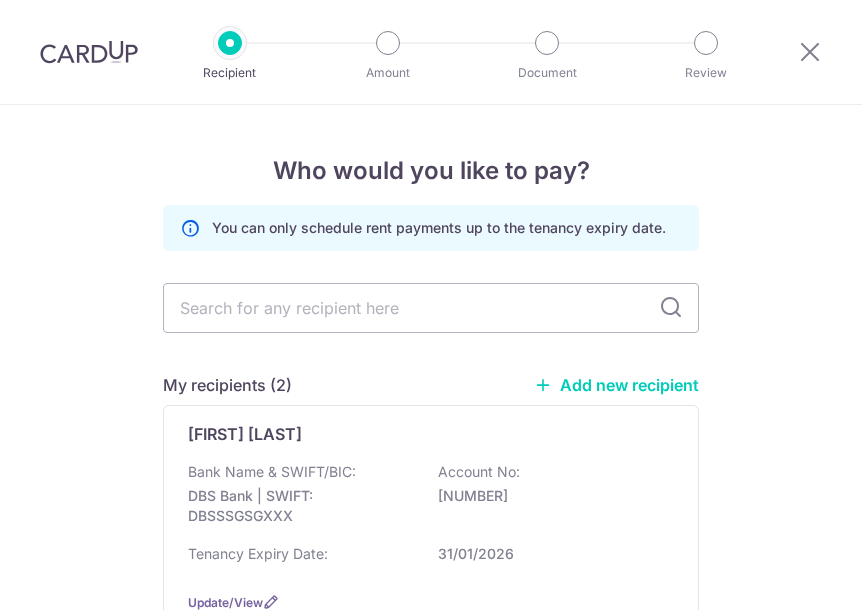 scroll, scrollTop: 0, scrollLeft: 0, axis: both 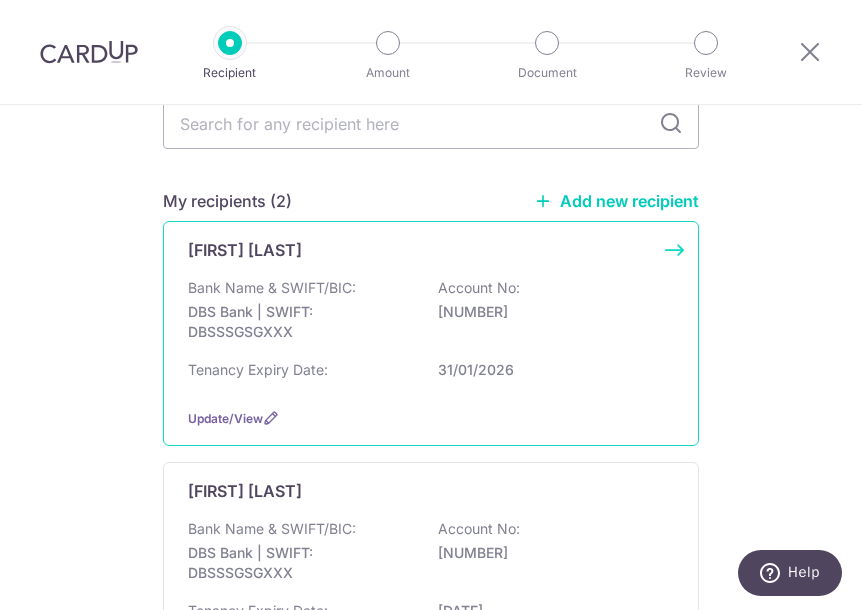 click on "Bank Name & SWIFT/BIC:" at bounding box center (272, 288) 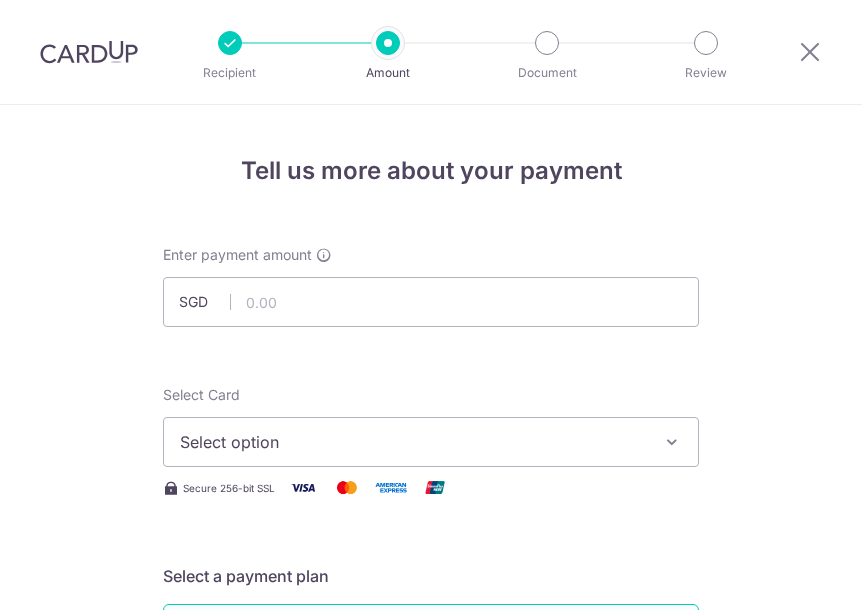 scroll, scrollTop: 0, scrollLeft: 0, axis: both 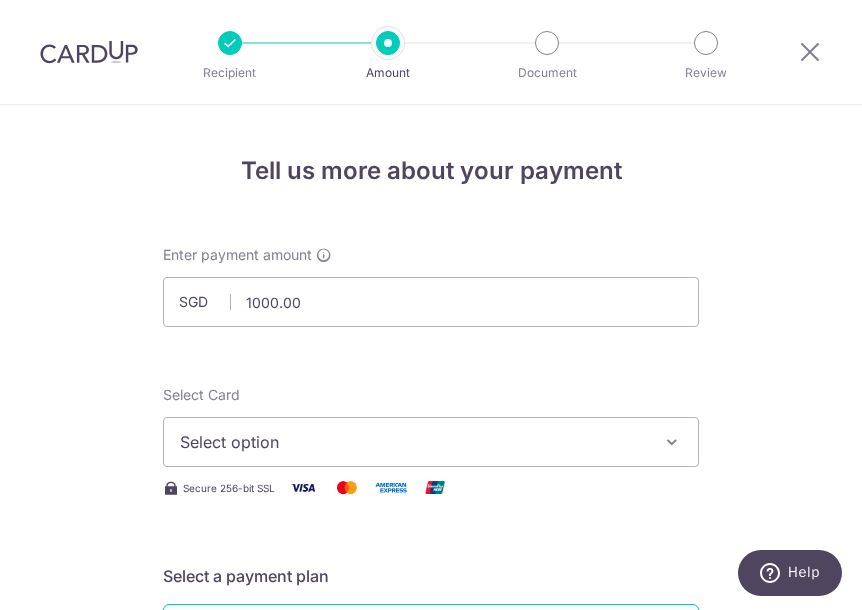 type on "1,000.00" 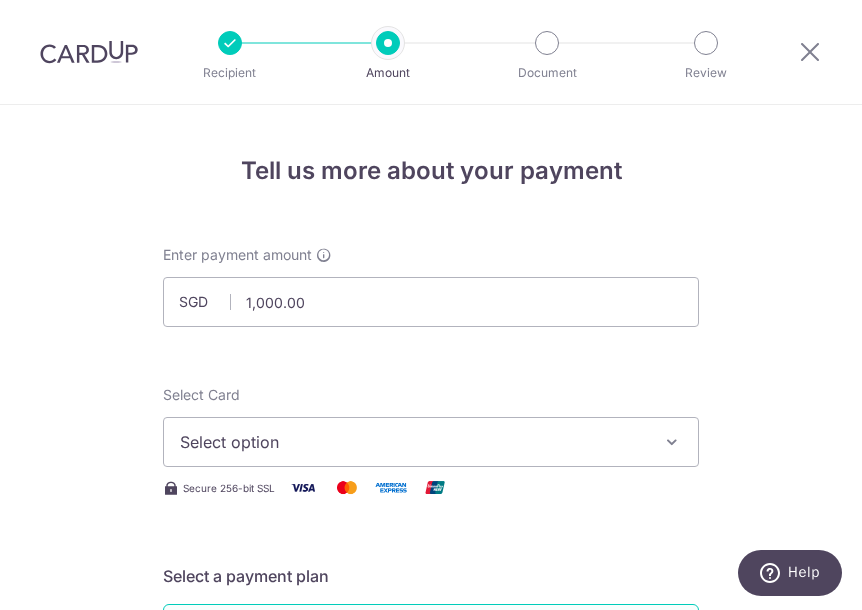 click on "Select option" at bounding box center [413, 442] 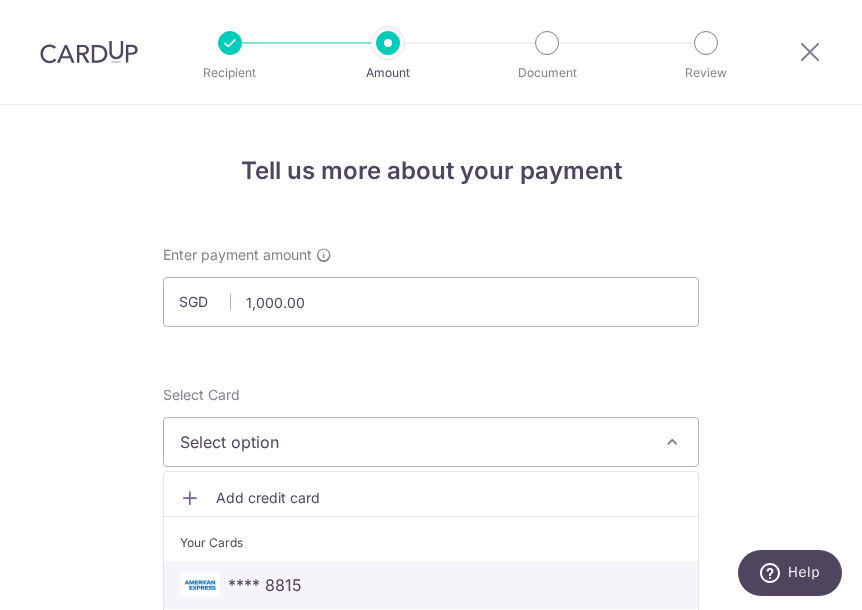 click on "**** 8815" at bounding box center [431, 585] 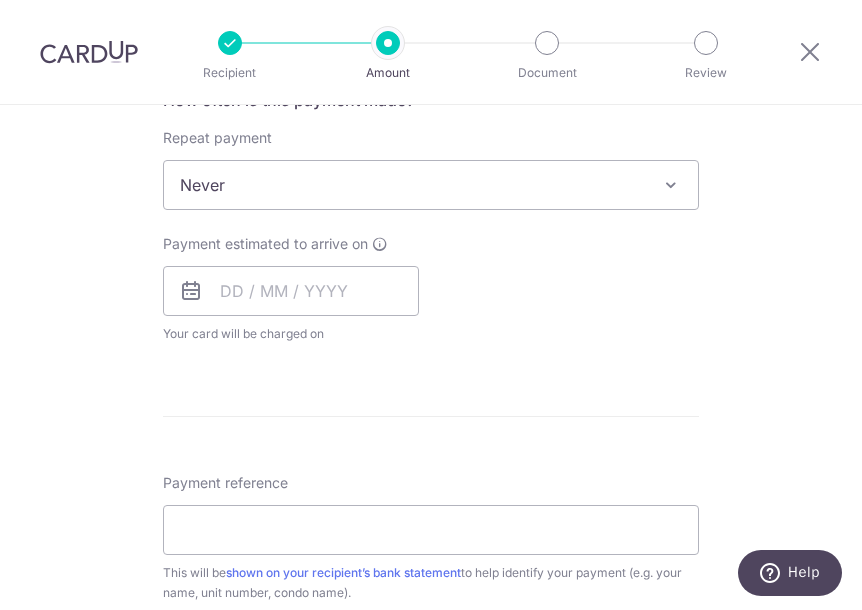 scroll, scrollTop: 600, scrollLeft: 0, axis: vertical 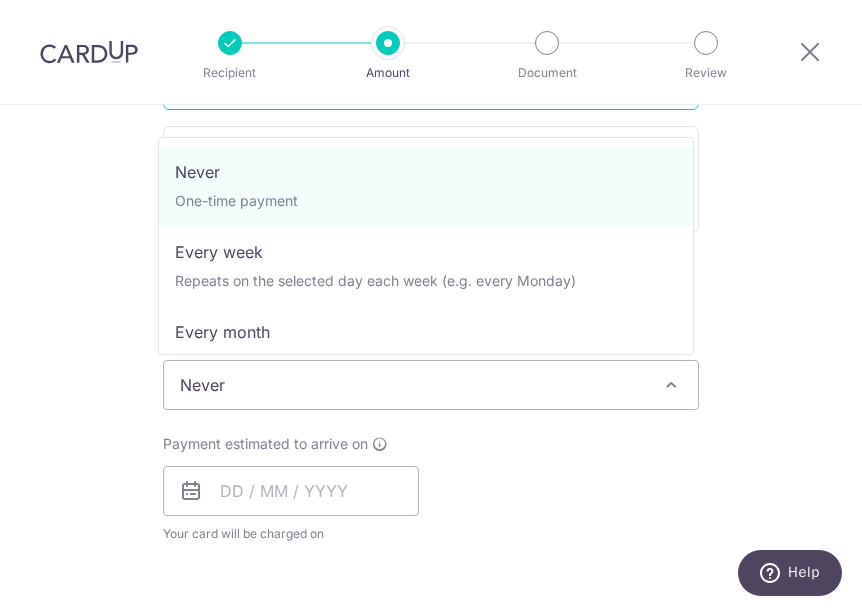 click on "Never" at bounding box center [431, 385] 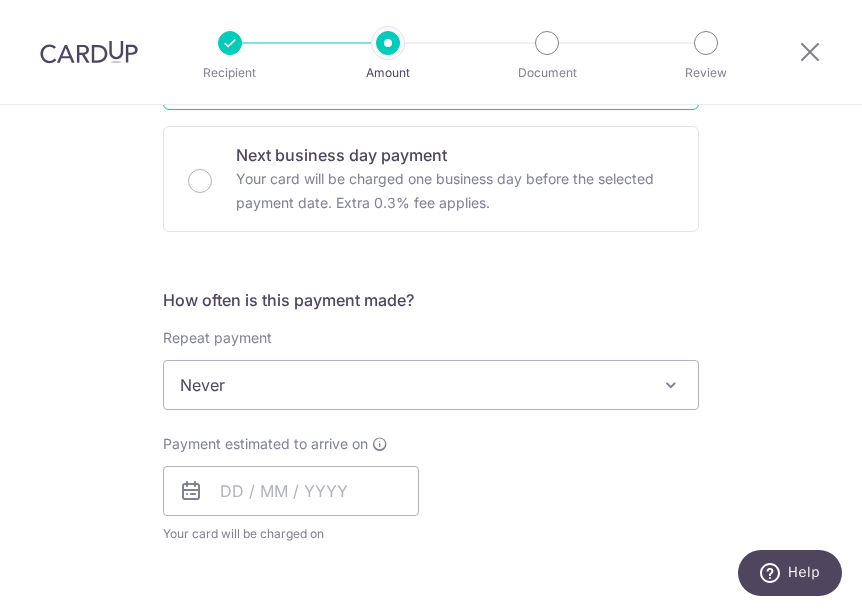 click on "Never" at bounding box center (431, 385) 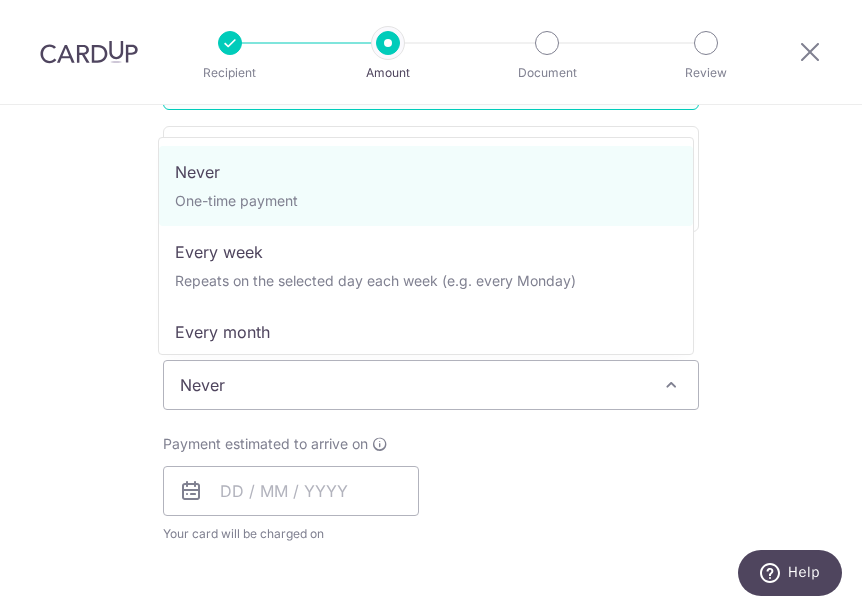 click on "Never" at bounding box center [431, 385] 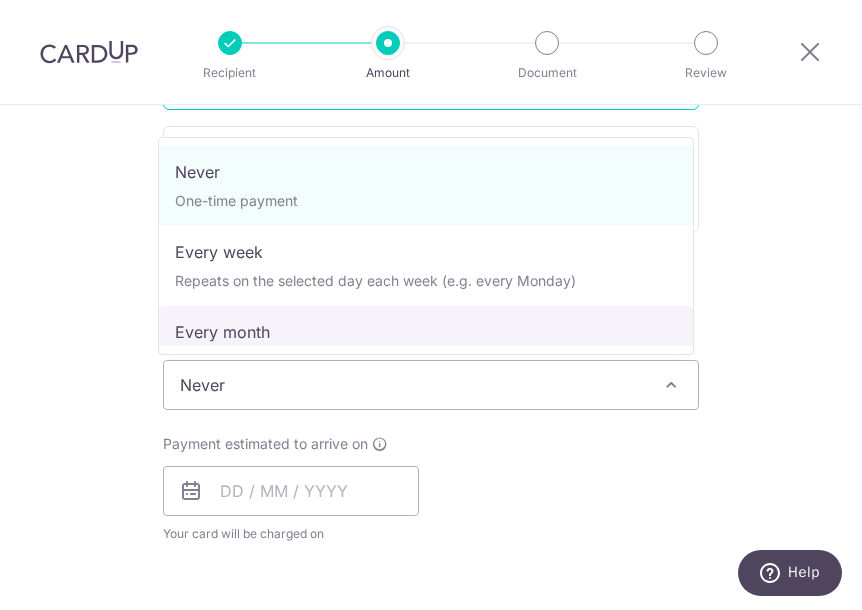 click on "Never" at bounding box center [431, 385] 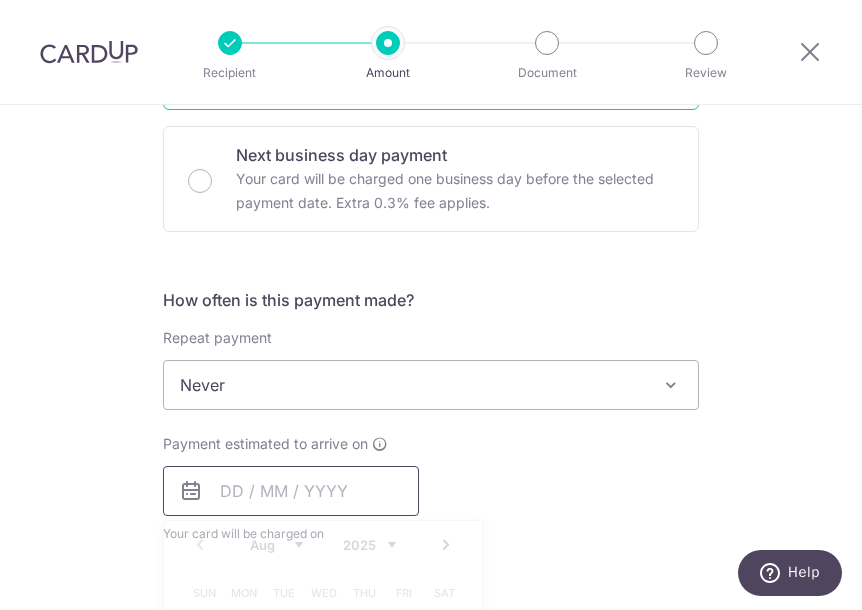 click at bounding box center (291, 491) 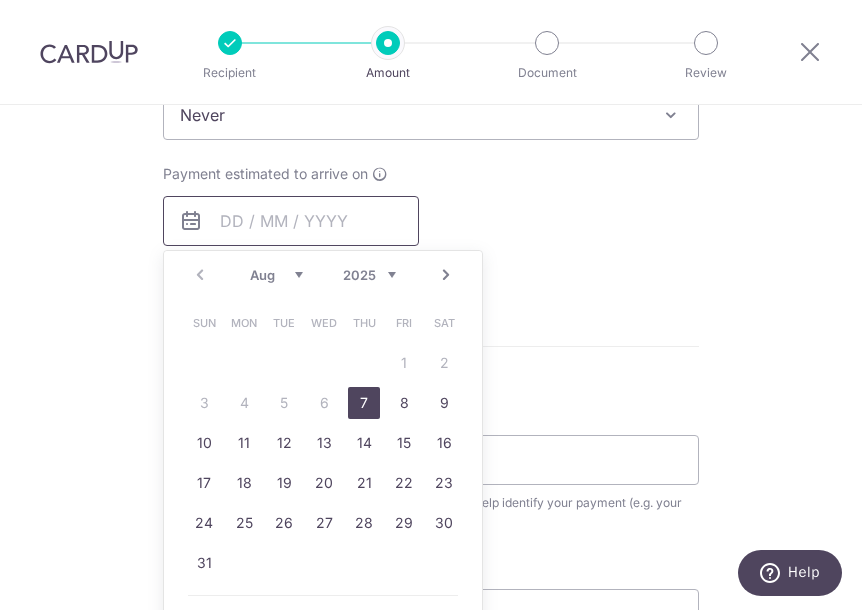 scroll, scrollTop: 900, scrollLeft: 0, axis: vertical 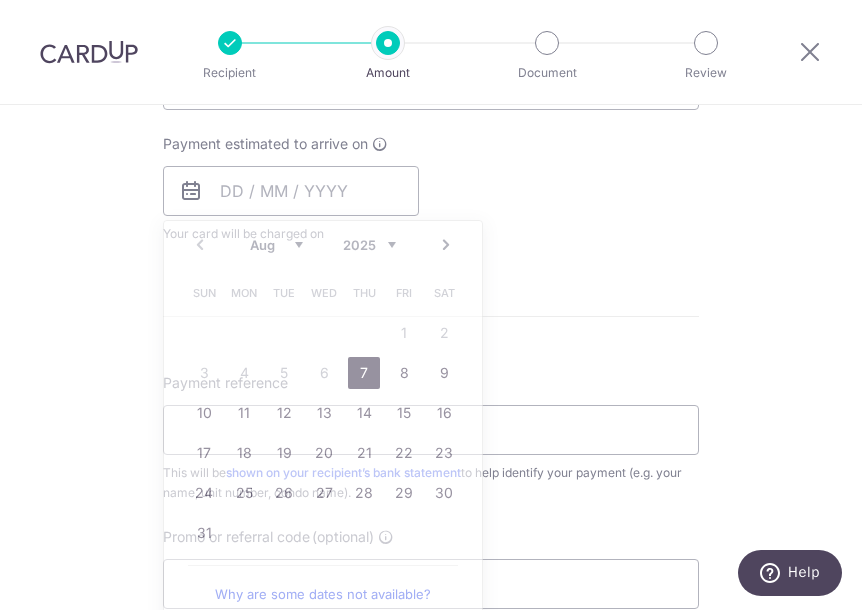 click on "Tell us more about your payment
Enter payment amount
SGD
1,000.00
1000.00
Select Card
**** 8815
Add credit card
Your Cards
**** 8815
Secure 256-bit SSL
Text
New card details
Card
Secure 256-bit SSL" at bounding box center (431, 114) 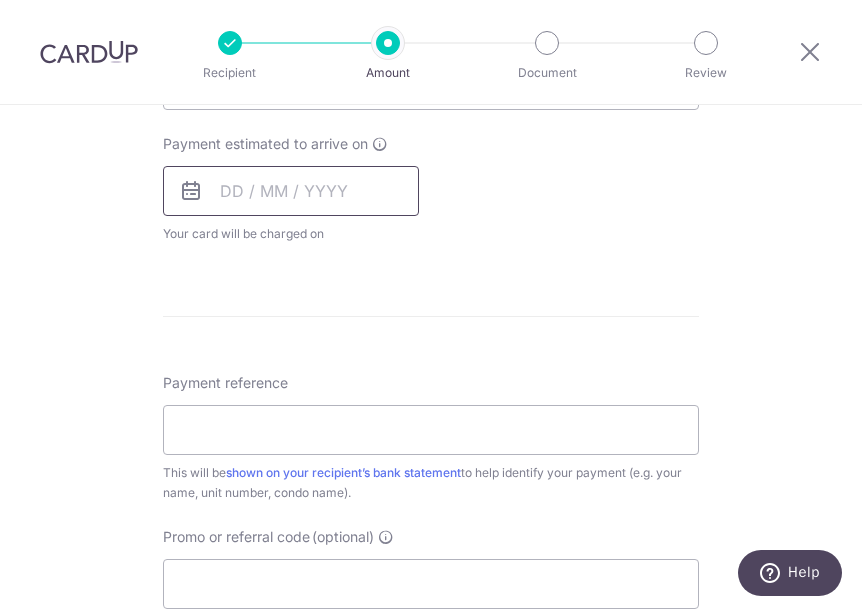 click at bounding box center (291, 191) 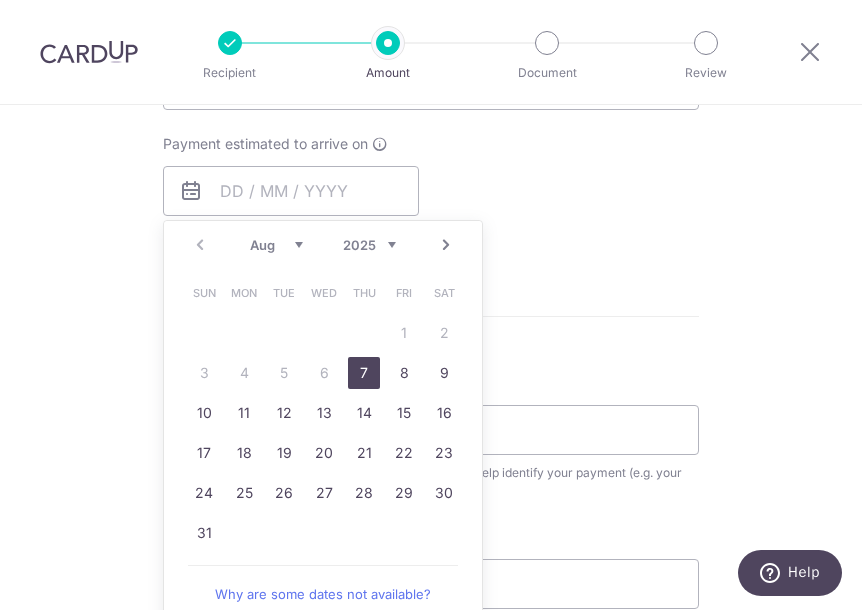click on "7" at bounding box center (364, 373) 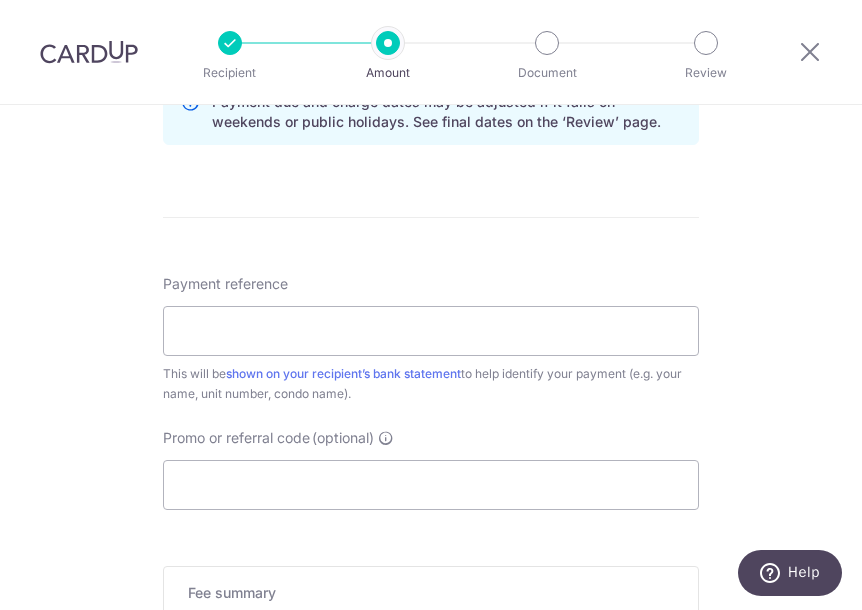 scroll, scrollTop: 1100, scrollLeft: 0, axis: vertical 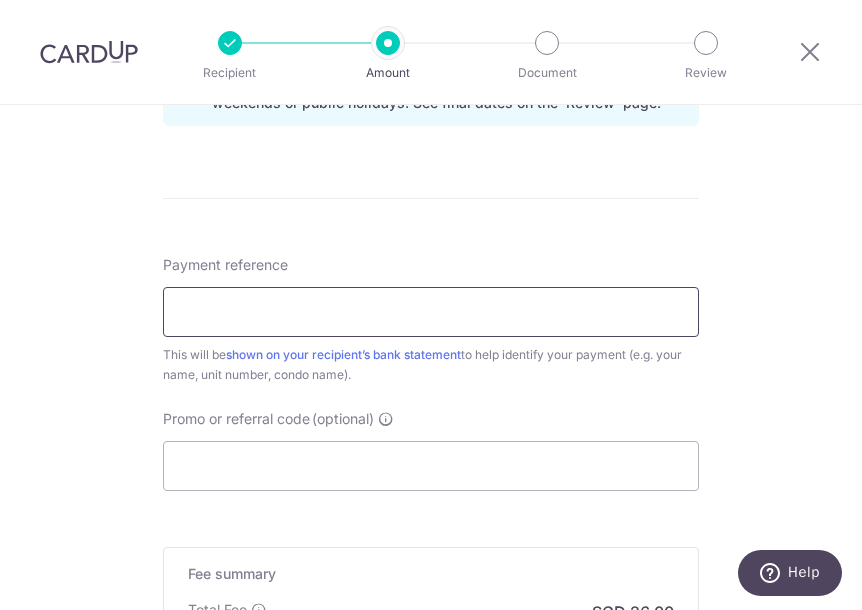 click on "Payment reference" at bounding box center (431, 312) 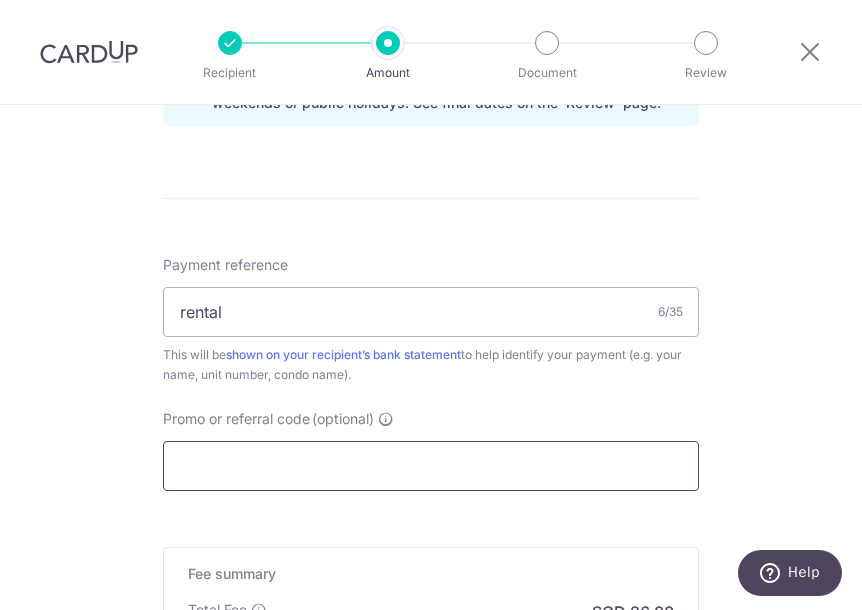 click on "Promo or referral code
(optional)" at bounding box center [431, 466] 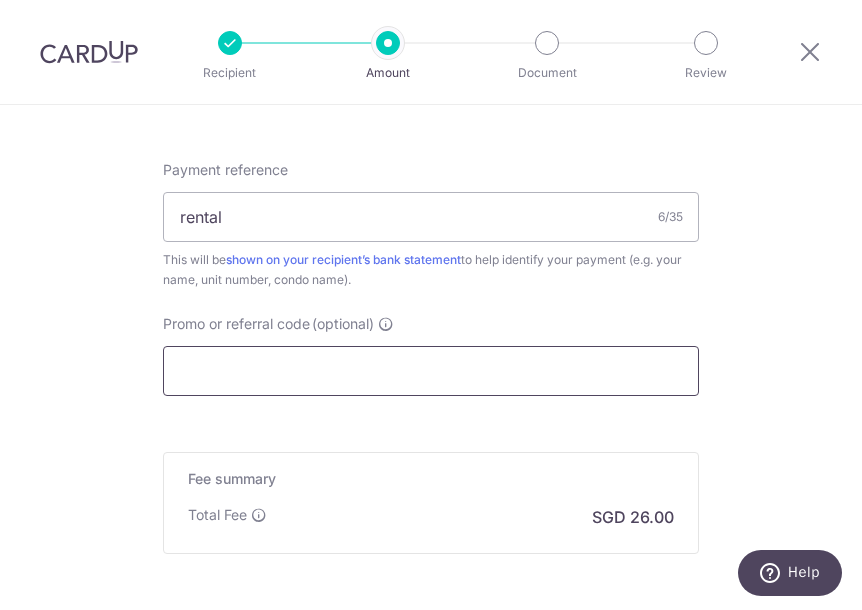 scroll, scrollTop: 1290, scrollLeft: 0, axis: vertical 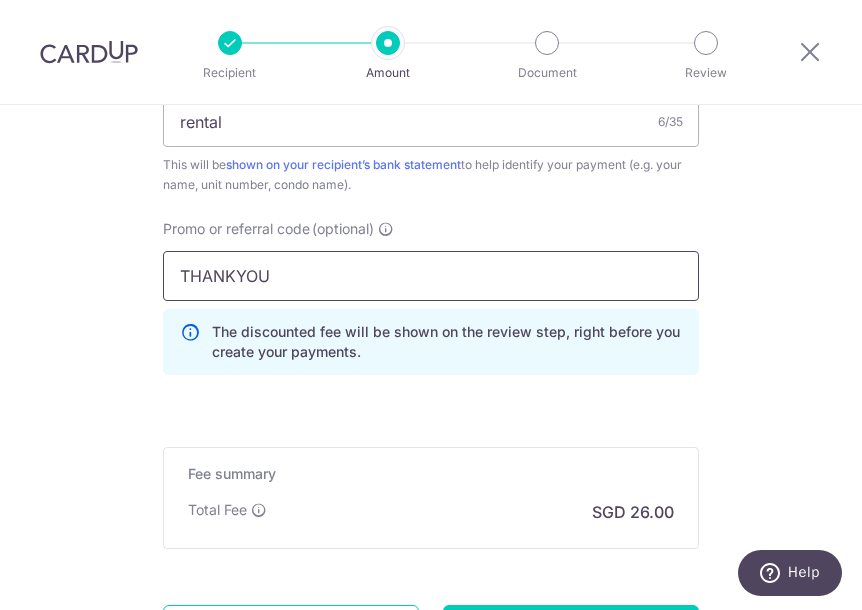 type on "THANKYOU" 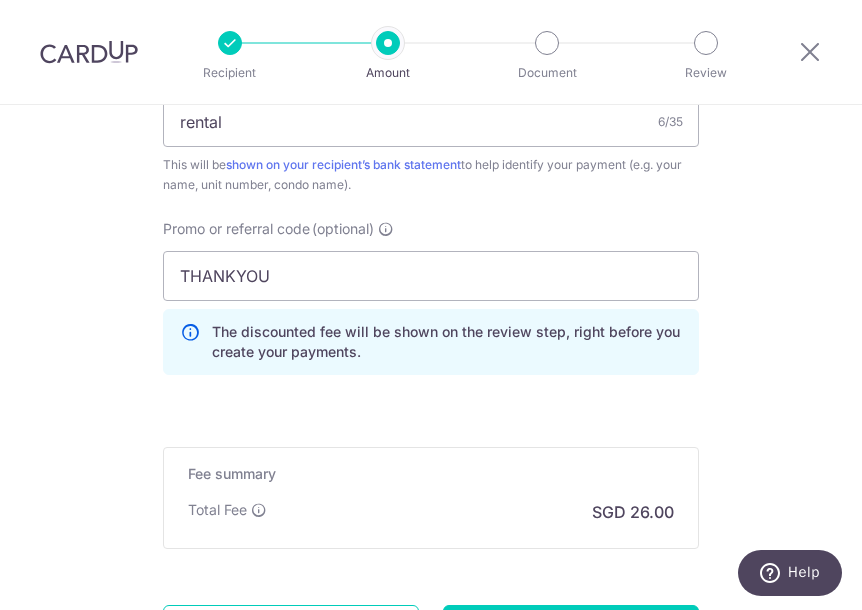 click on "The discounted fee will be shown on the review step, right before you create your payments." at bounding box center (447, 342) 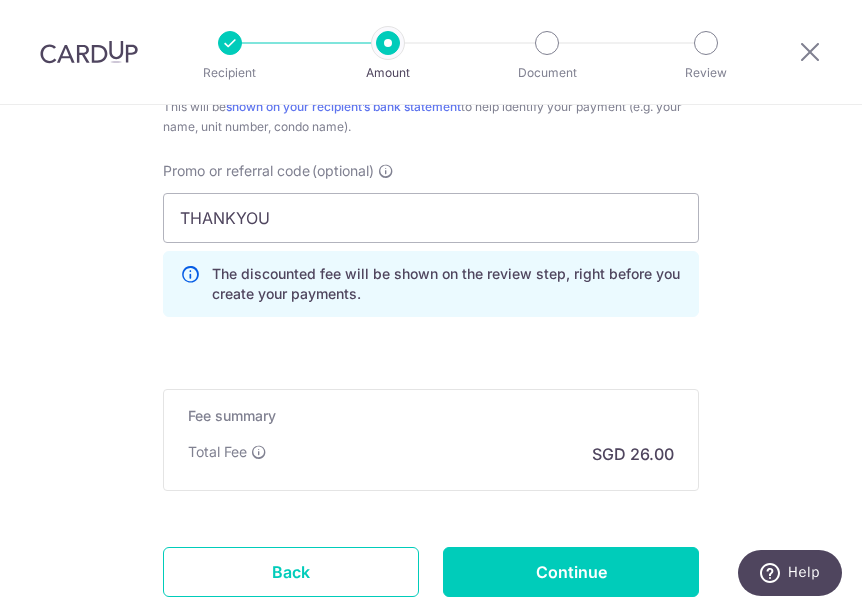 scroll, scrollTop: 1390, scrollLeft: 0, axis: vertical 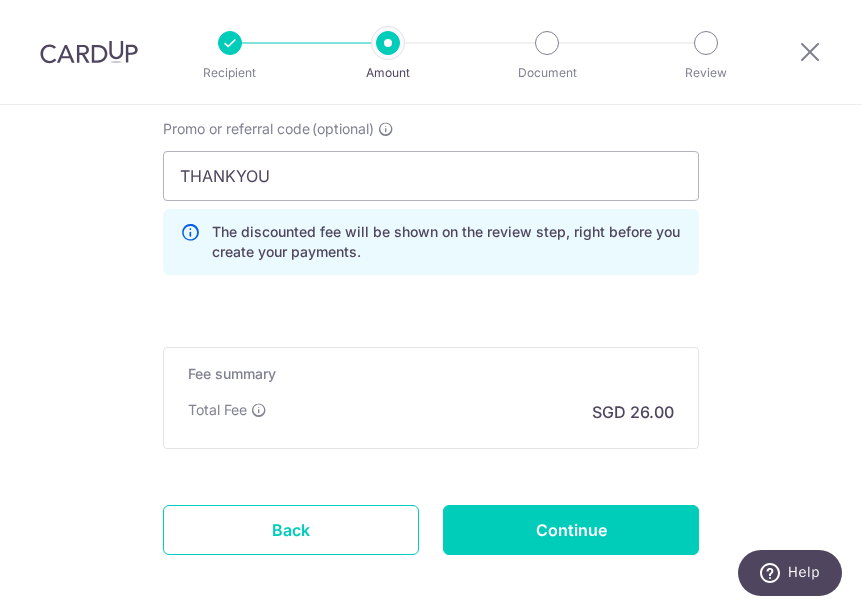 click on "Promo or referral code
(optional)
THANKYOU
The discounted fee will be shown on the review step, right before you create your payments.
Add" at bounding box center [431, 197] 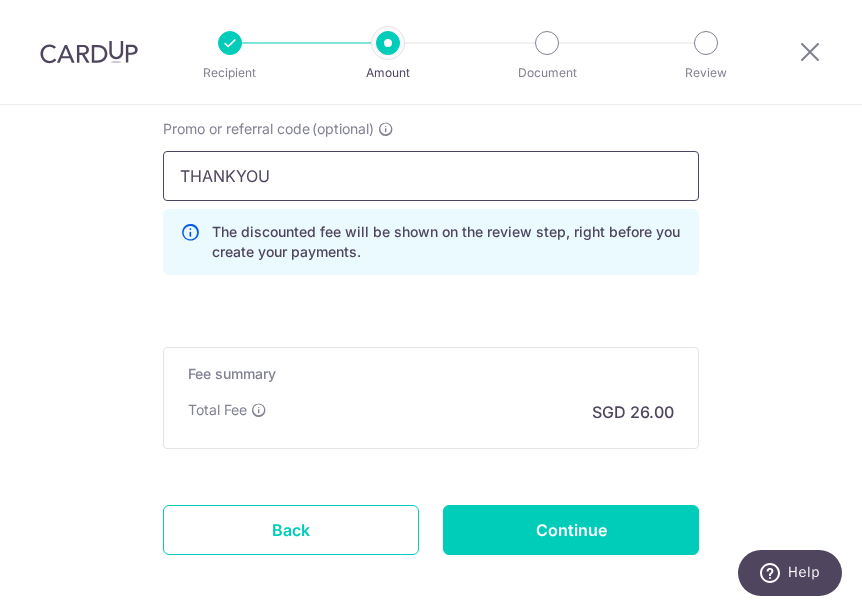 click on "THANKYOU" at bounding box center [431, 176] 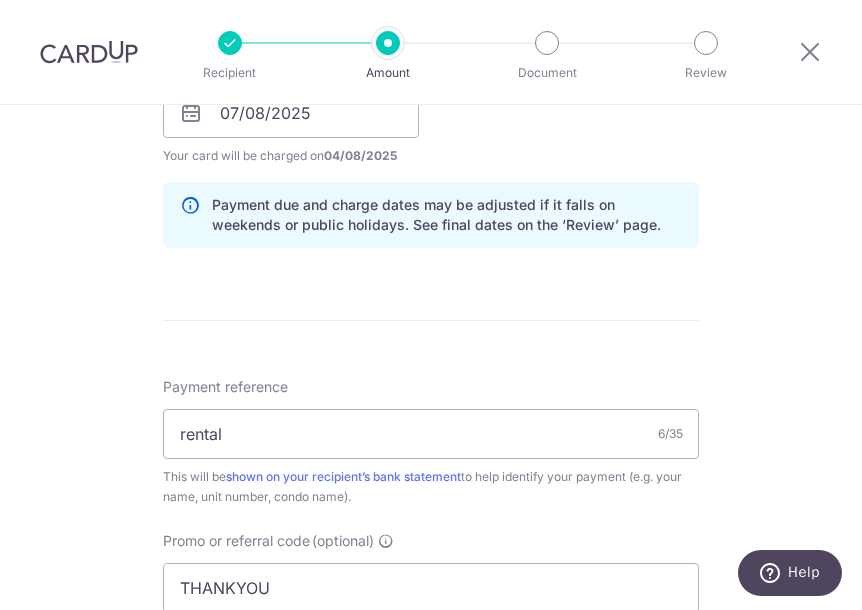 scroll, scrollTop: 890, scrollLeft: 0, axis: vertical 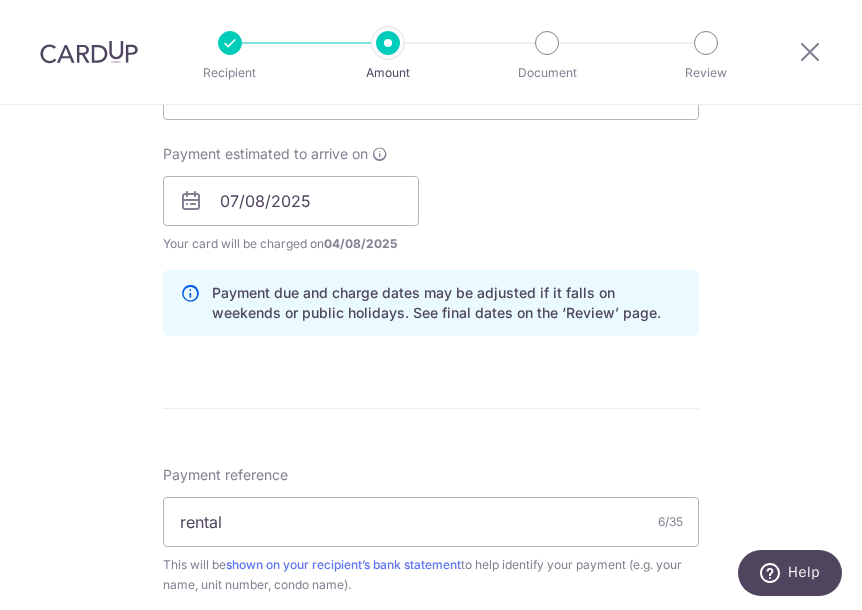 click on "Tell us more about your payment
Enter payment amount
SGD
1,000.00
1000.00
Select Card
**** 8815
Add credit card
Your Cards
**** 8815
Secure 256-bit SSL
Text
New card details
Card
Secure 256-bit SSL" at bounding box center [431, 210] 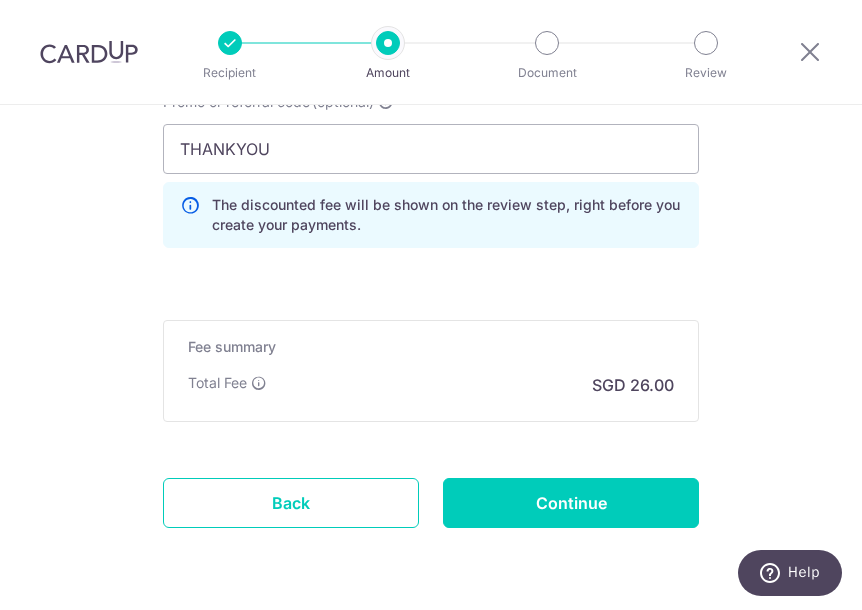 scroll, scrollTop: 1480, scrollLeft: 0, axis: vertical 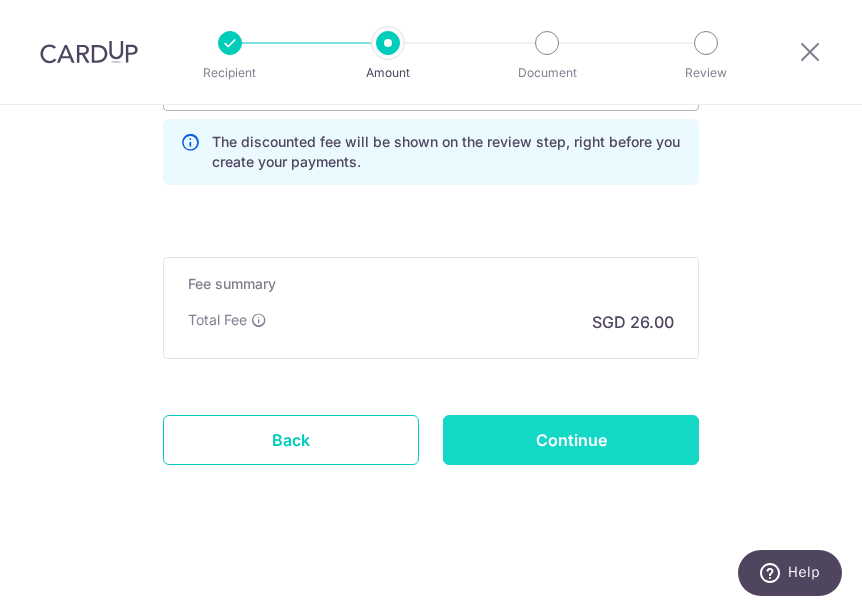 drag, startPoint x: 593, startPoint y: 443, endPoint x: 622, endPoint y: 358, distance: 89.81091 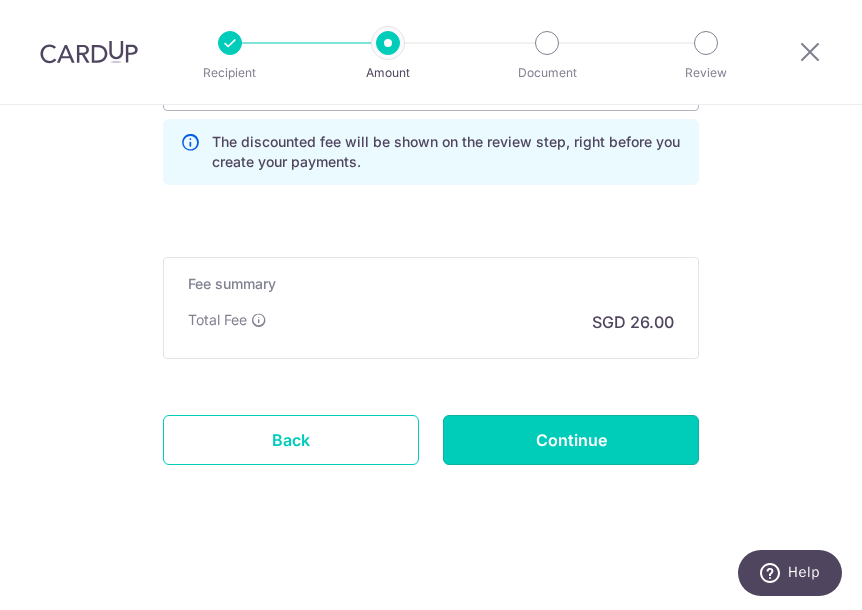 click on "Continue" at bounding box center (571, 440) 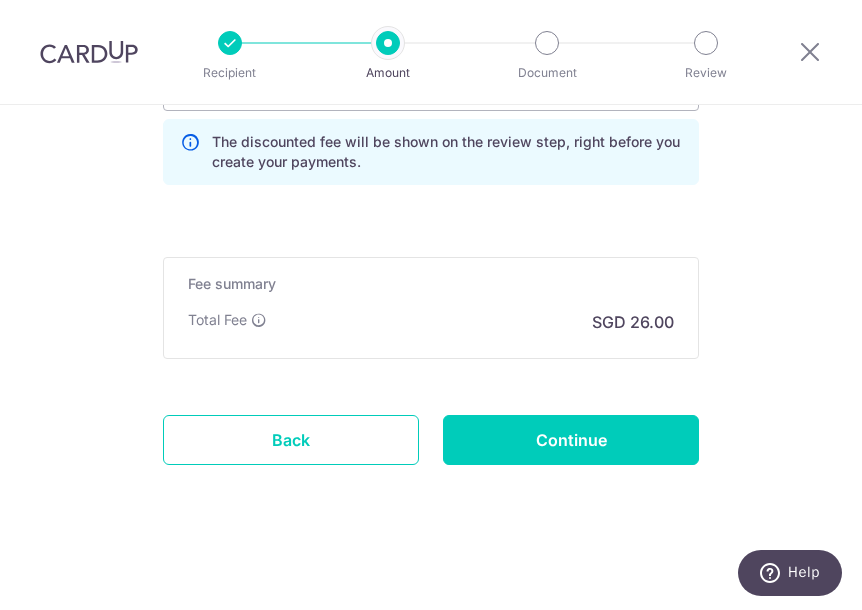 type on "Create Schedule" 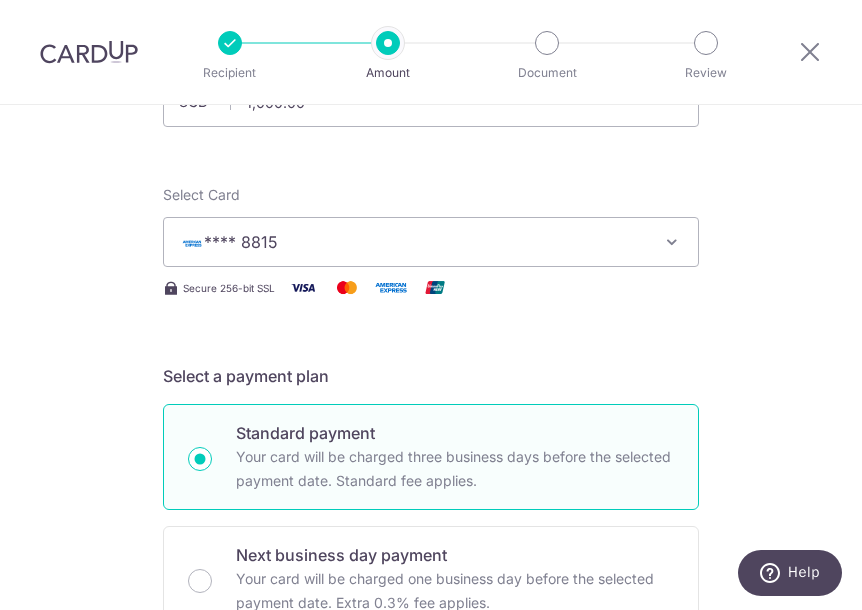 scroll, scrollTop: 600, scrollLeft: 0, axis: vertical 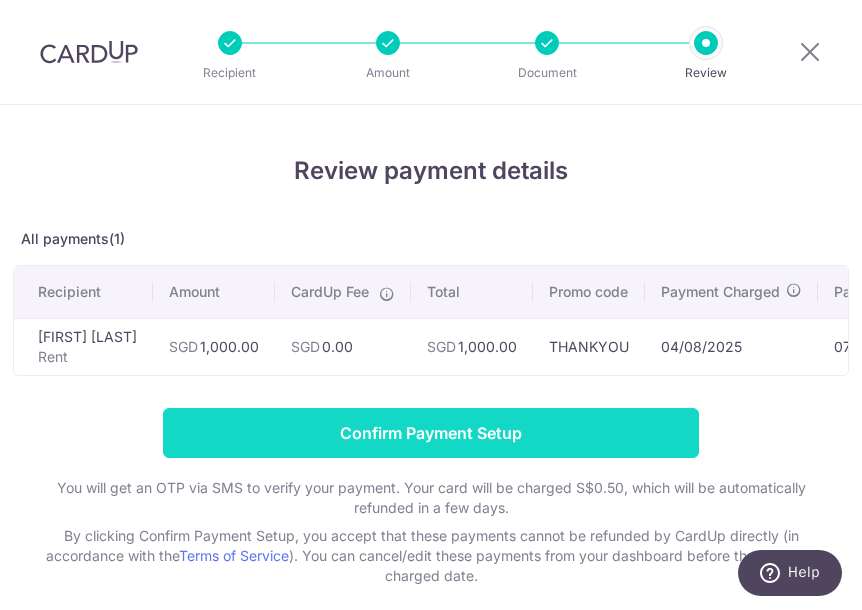 click on "Confirm Payment Setup" at bounding box center (431, 433) 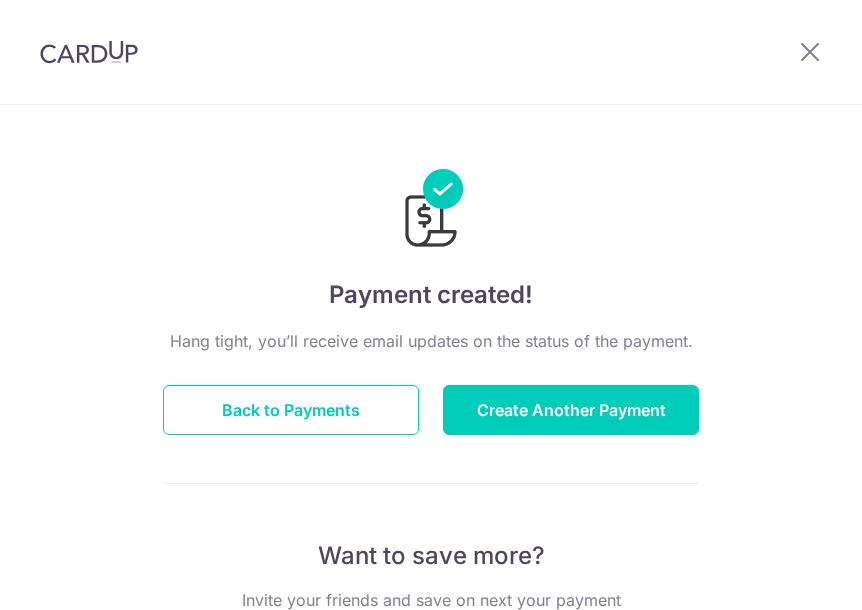 scroll, scrollTop: 0, scrollLeft: 0, axis: both 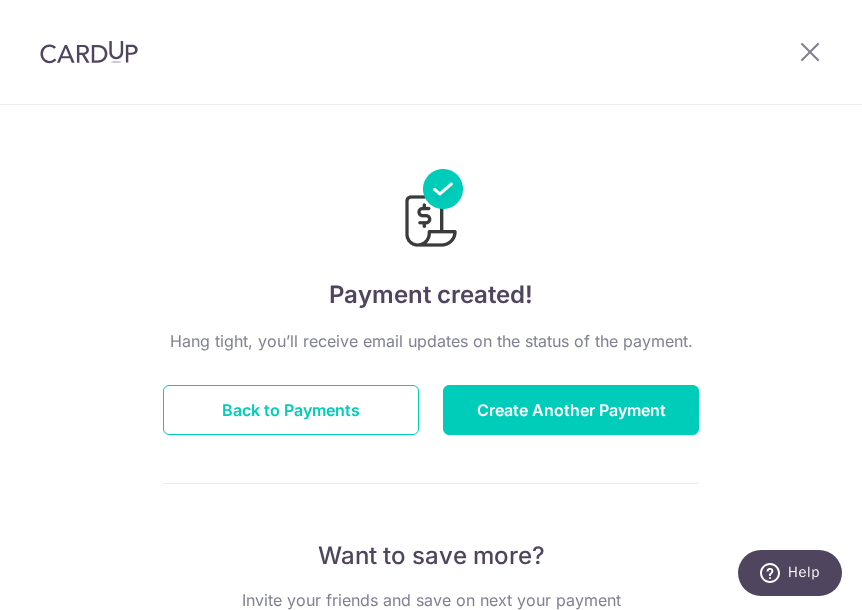 click on "Payment created!
Hang tight, you’ll receive email updates on the status of the payment.
Back to Payments
Create Another Payment
Want to save more?
Invite your friends and save on next your payment
My Referral Code
[REFERRAL_CODE]
Copy Code
Copied
Facebook
Twitter
WhatsApp
Email" at bounding box center (431, 643) 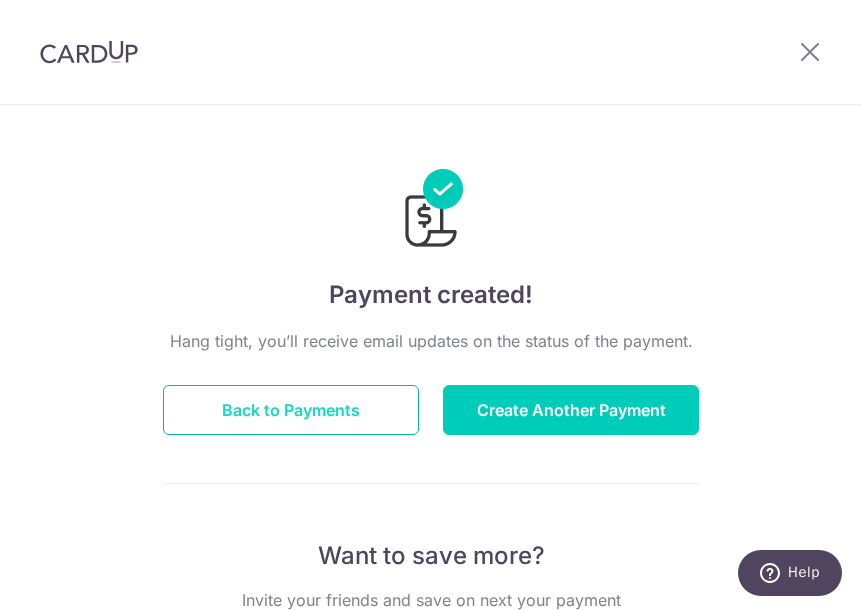 click on "Back to Payments" at bounding box center [291, 410] 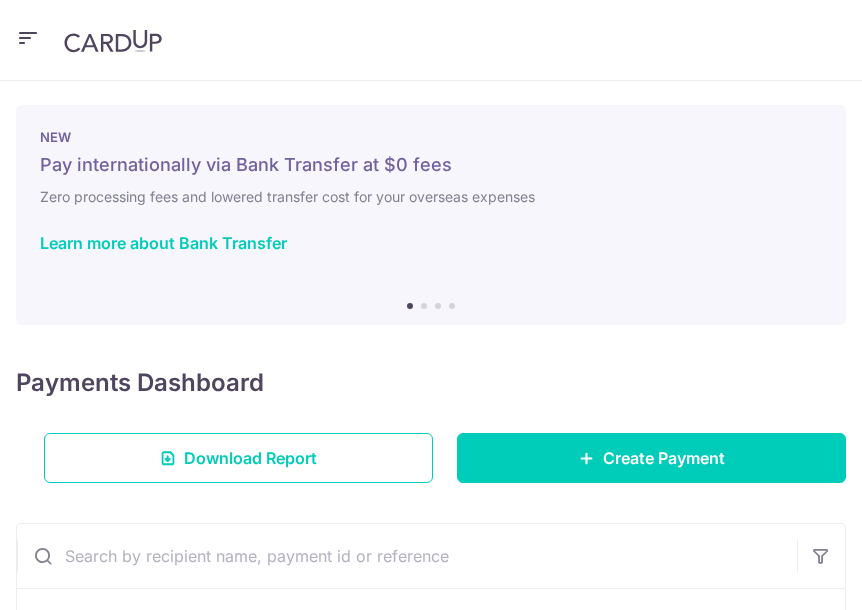 scroll, scrollTop: 0, scrollLeft: 0, axis: both 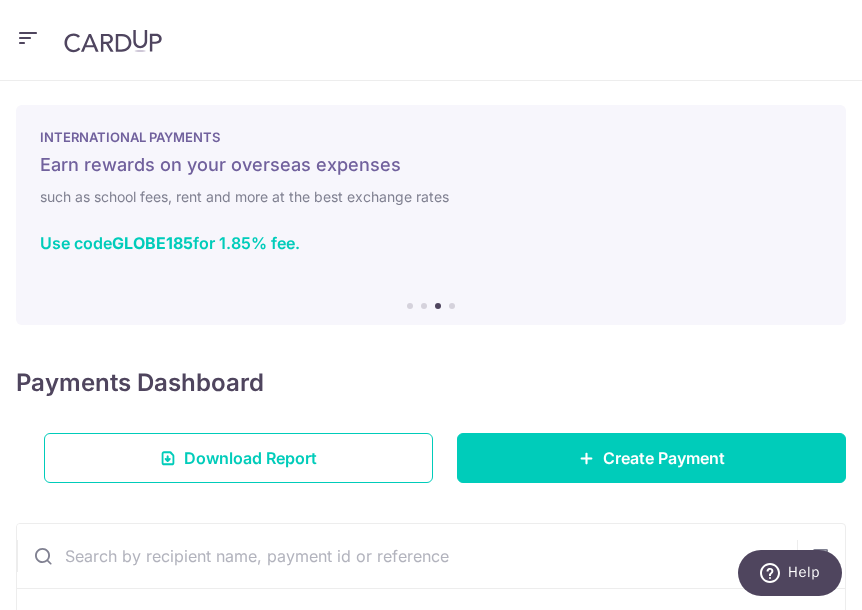 click on "INTERNATIONAL PAYMENTS
Earn rewards on your overseas expenses
such as school fees, rent and more at the best exchange rates
Use code  GLOBE185  for 1.85% fee." at bounding box center (431, 203) 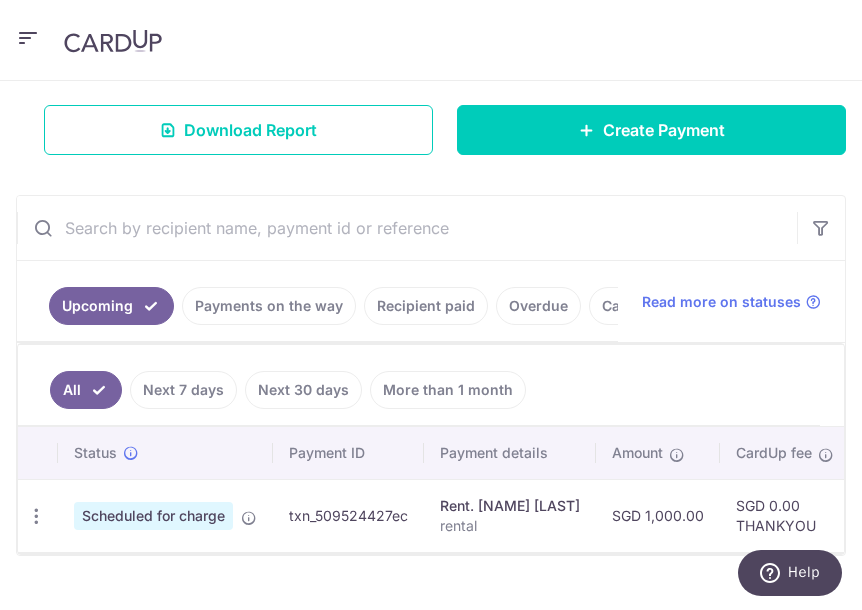 scroll, scrollTop: 386, scrollLeft: 0, axis: vertical 